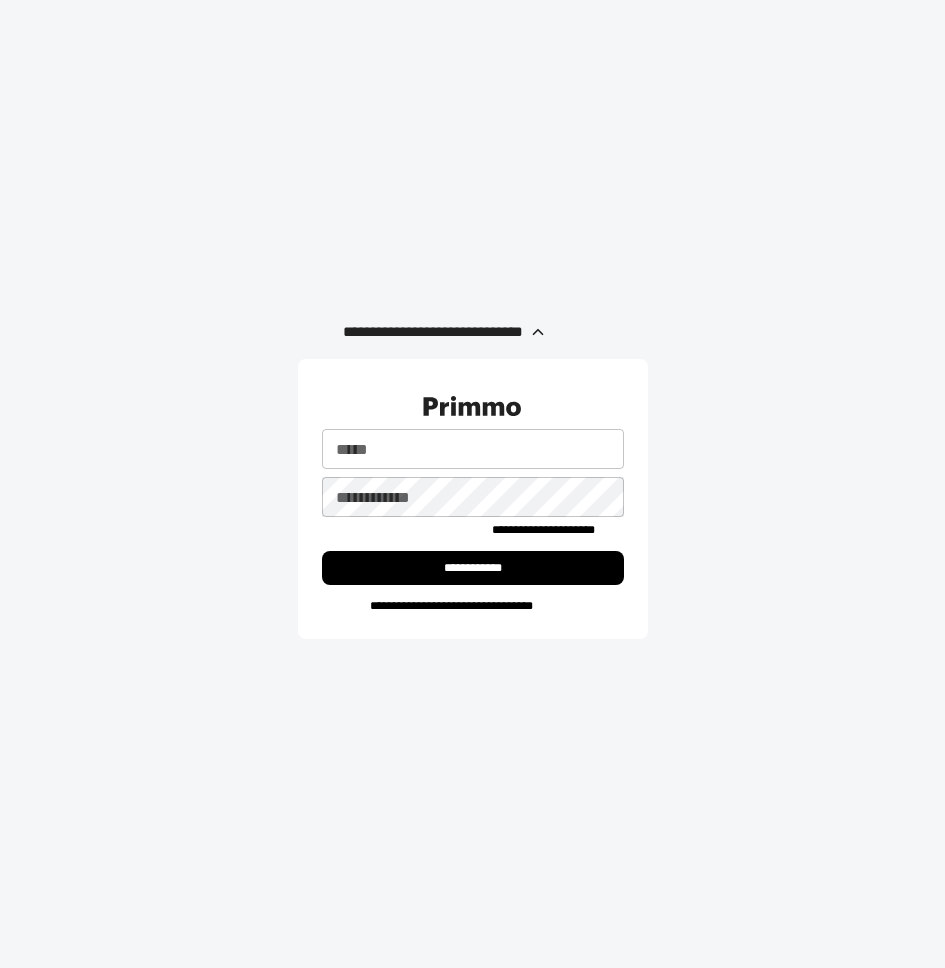 scroll, scrollTop: 0, scrollLeft: 0, axis: both 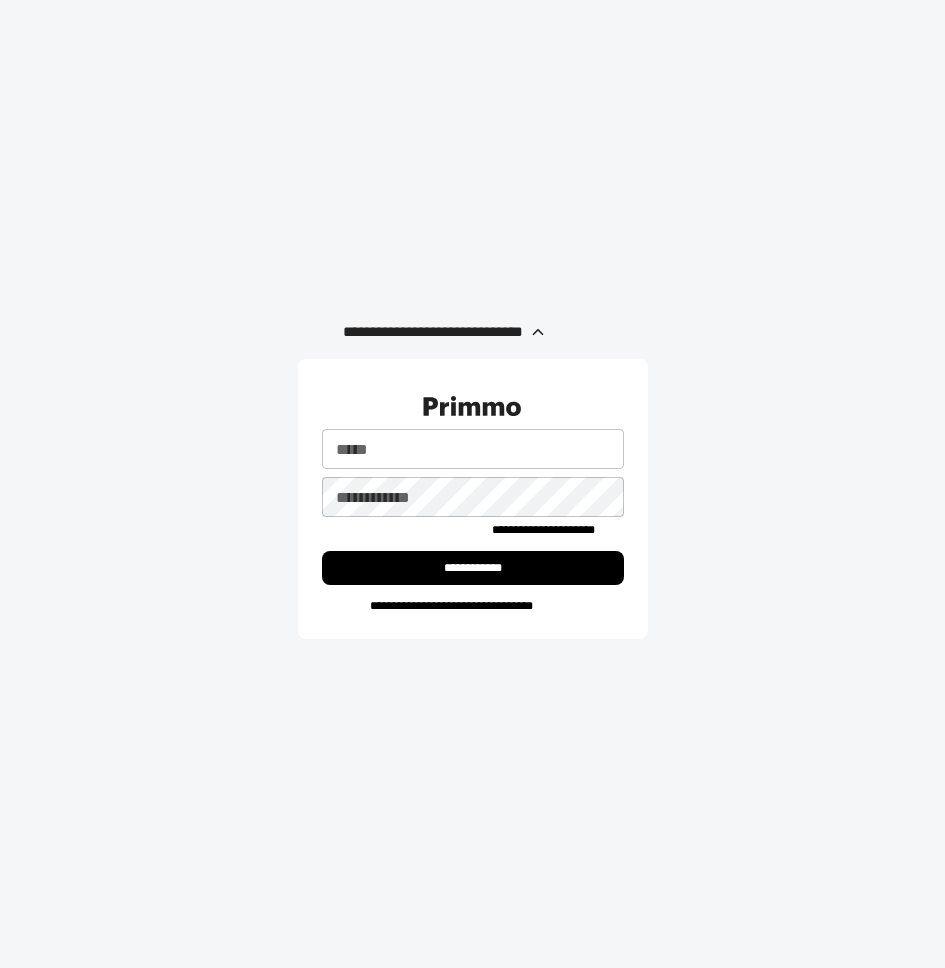 click on "*****" at bounding box center [473, 449] 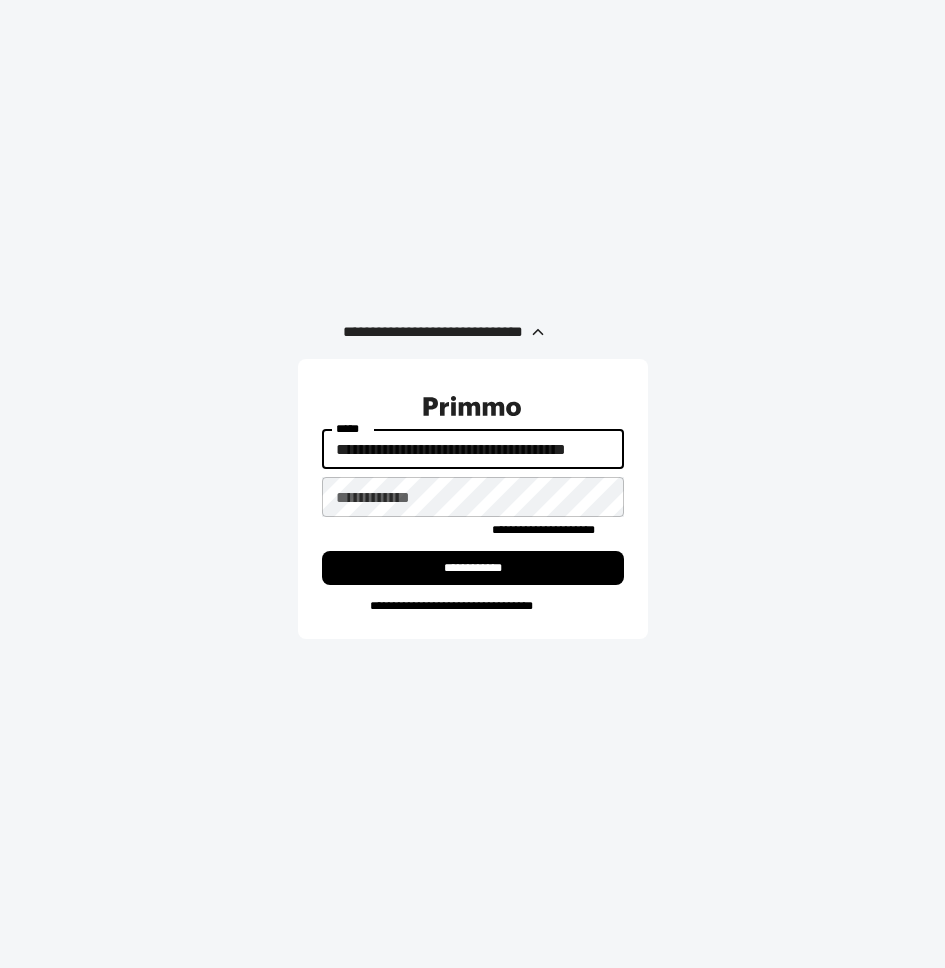 scroll, scrollTop: 0, scrollLeft: 51, axis: horizontal 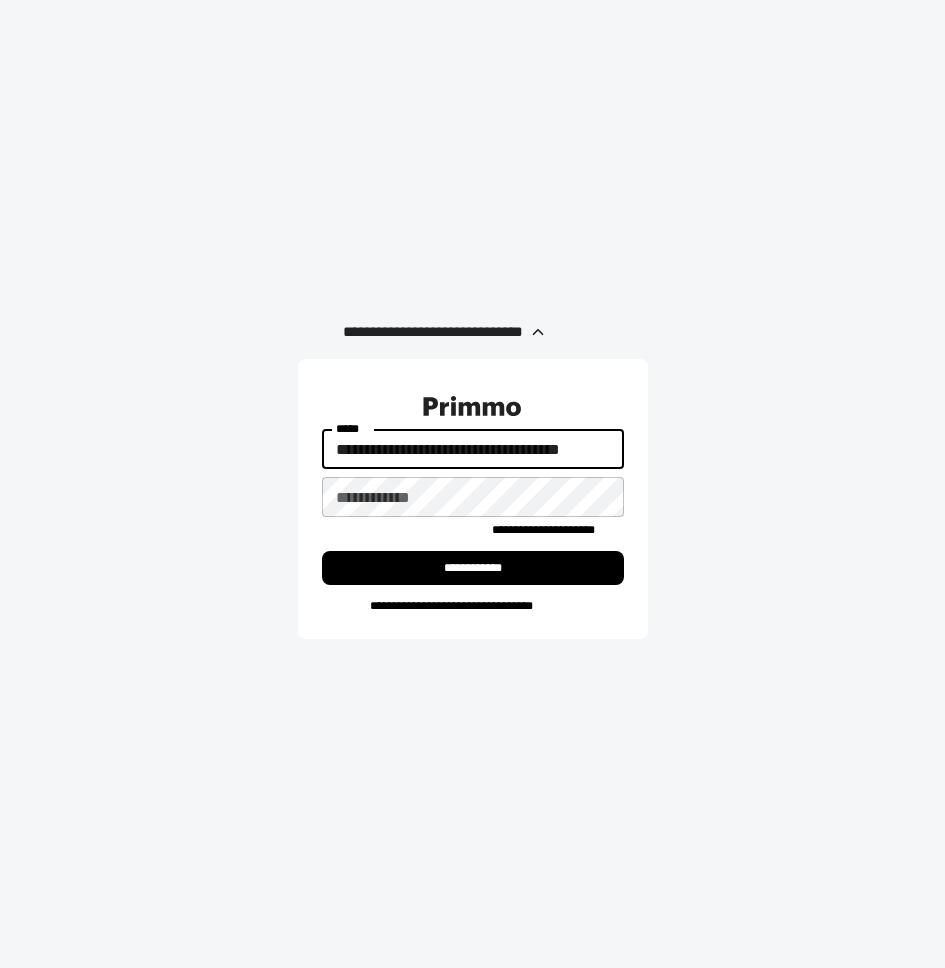 type on "**********" 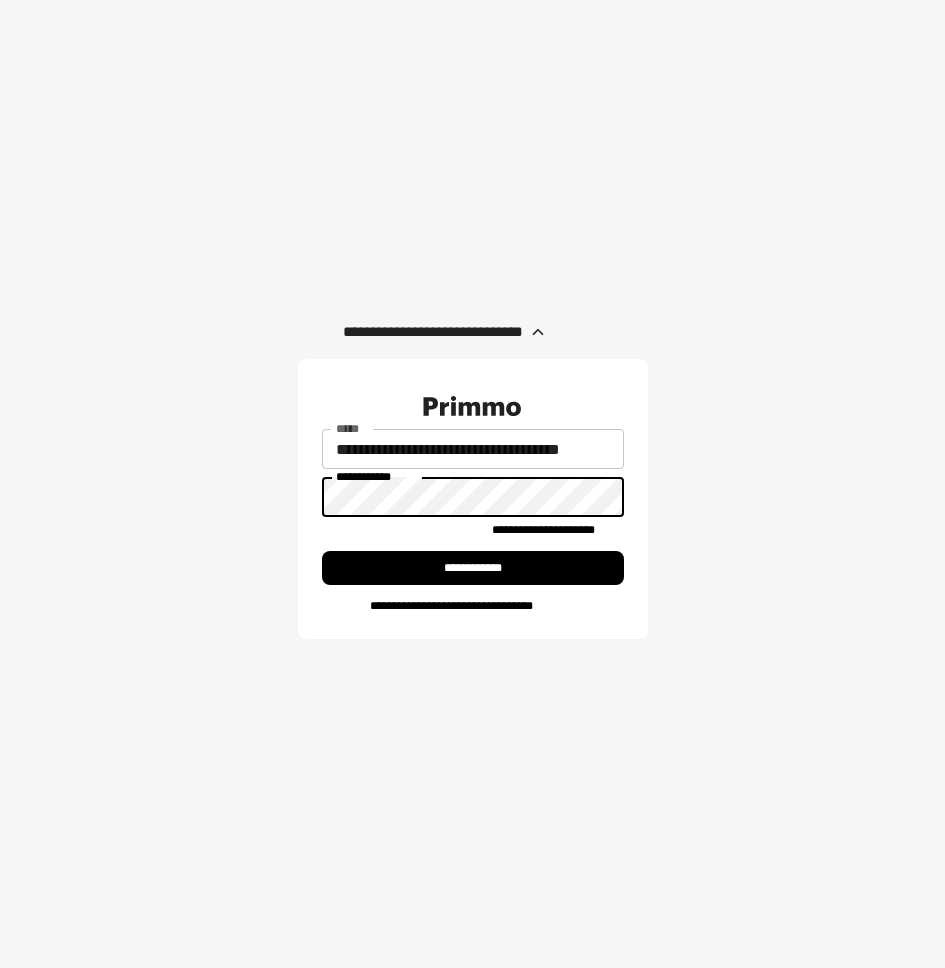scroll, scrollTop: 0, scrollLeft: 0, axis: both 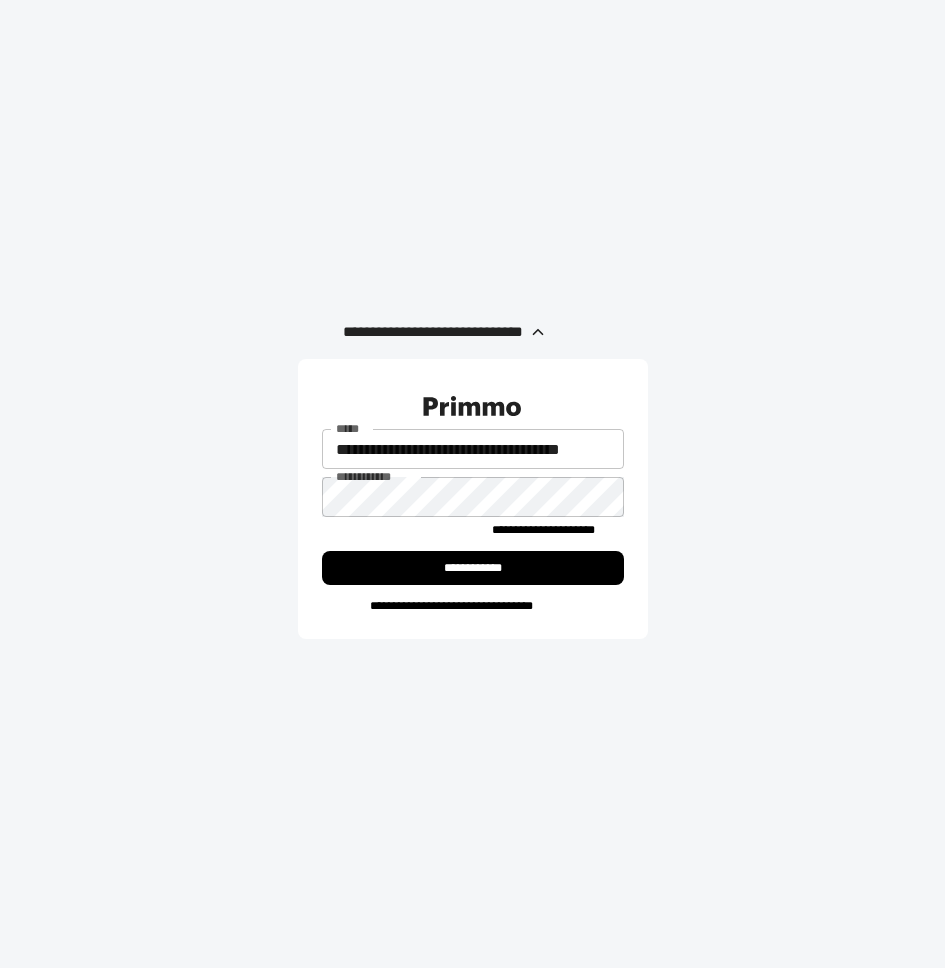 click on "**********" at bounding box center [473, 568] 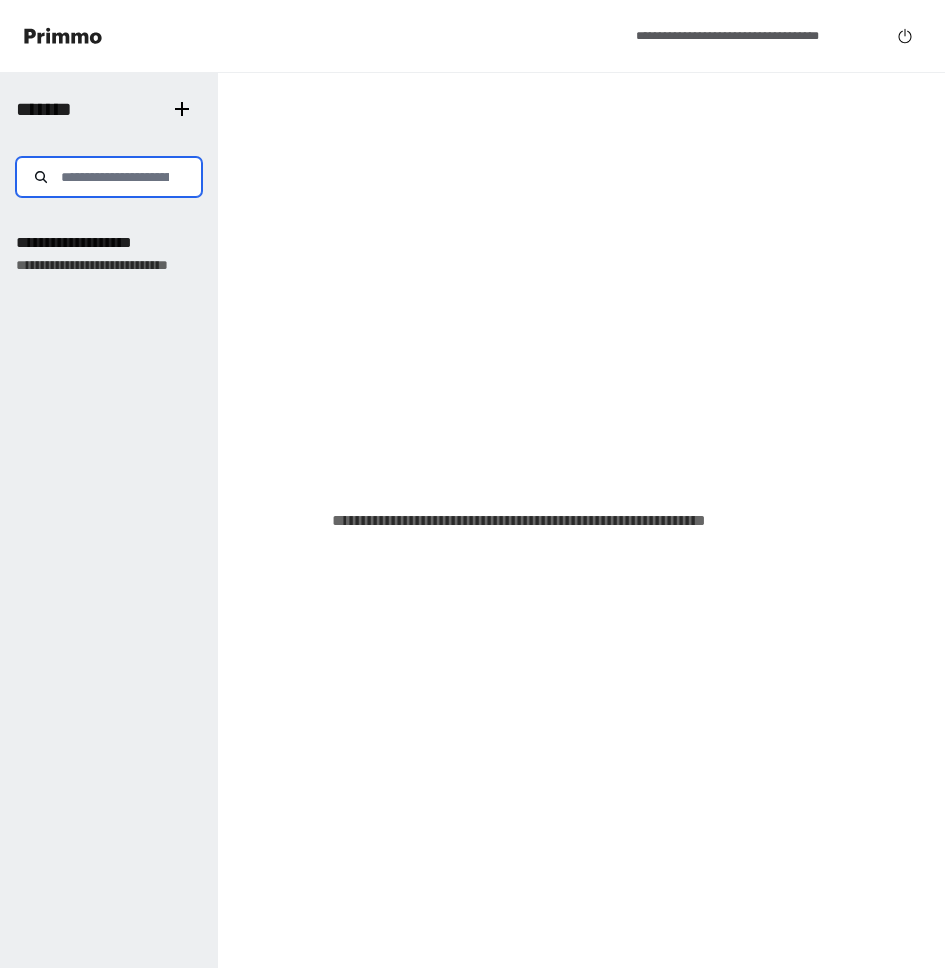 click at bounding box center (109, 177) 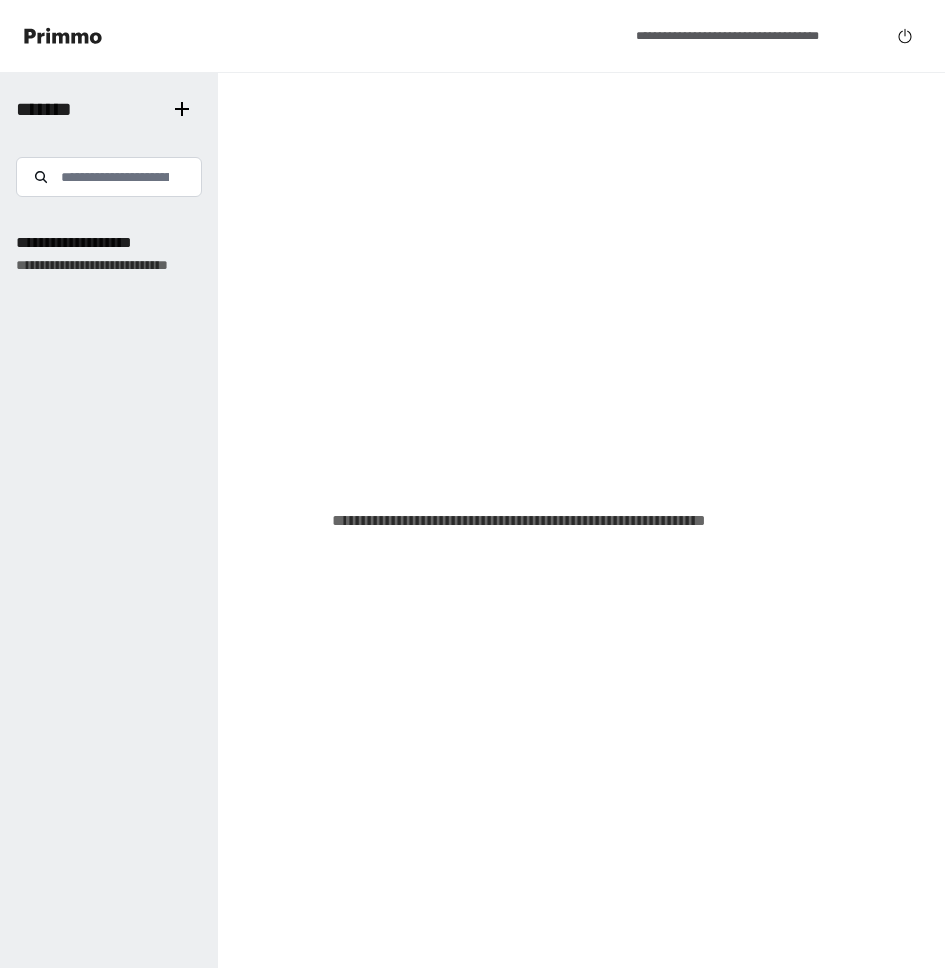 click at bounding box center (182, 109) 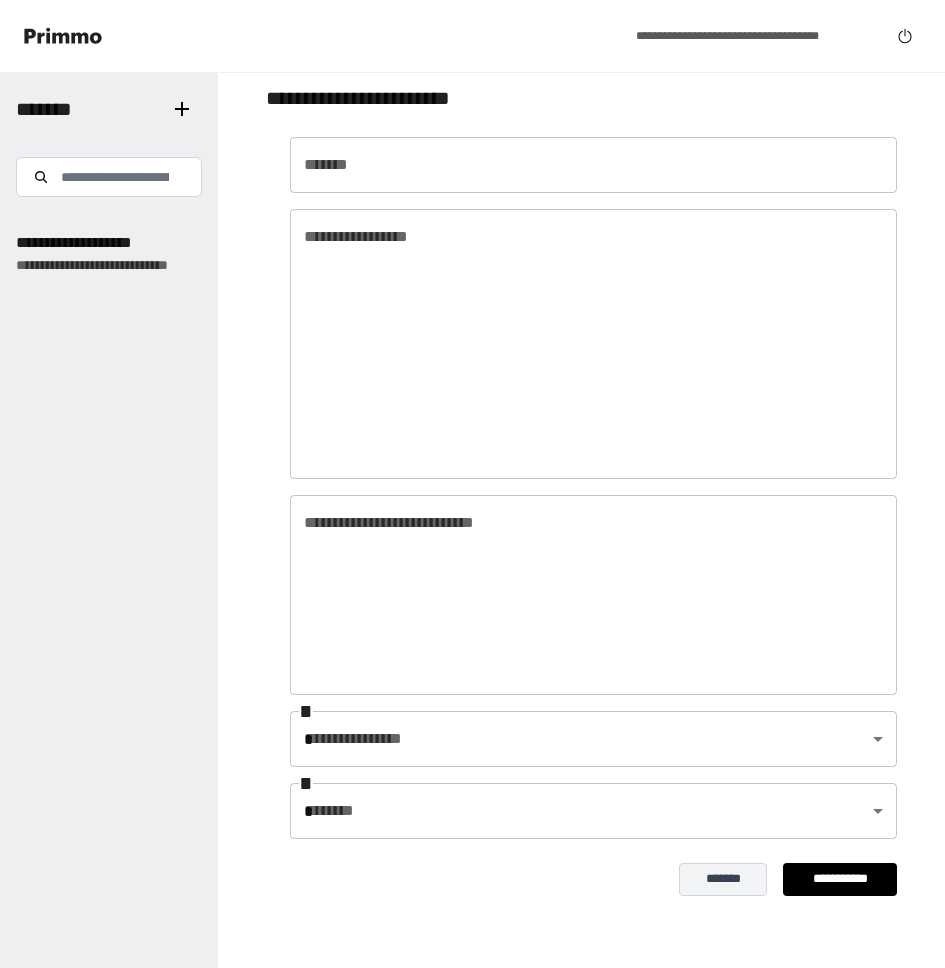click on "*****   *" at bounding box center [593, 165] 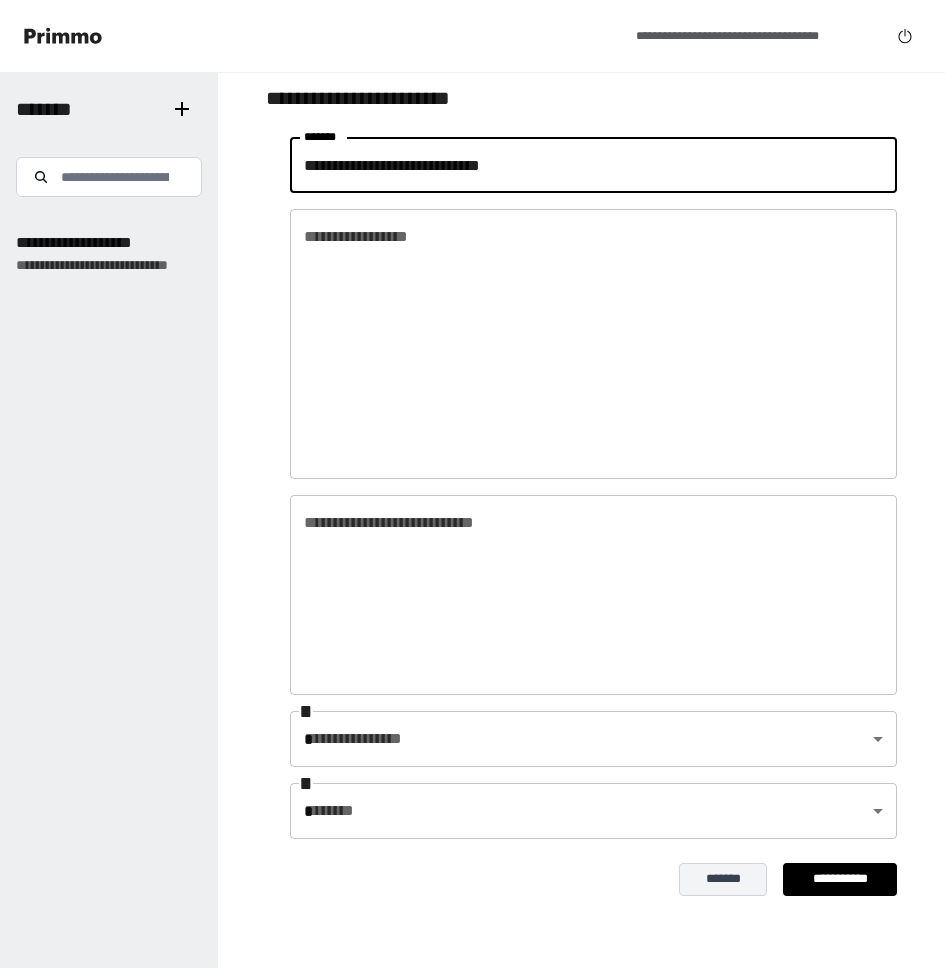 type on "**********" 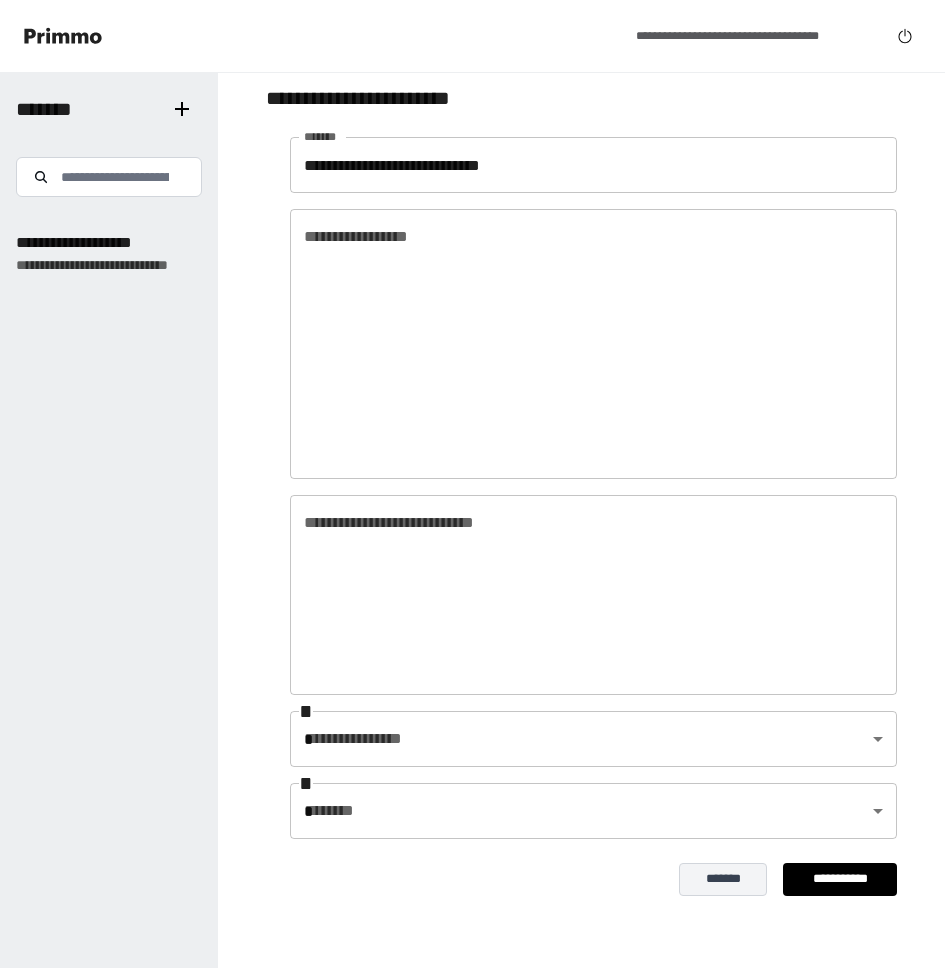 click on "**********" at bounding box center [593, 344] 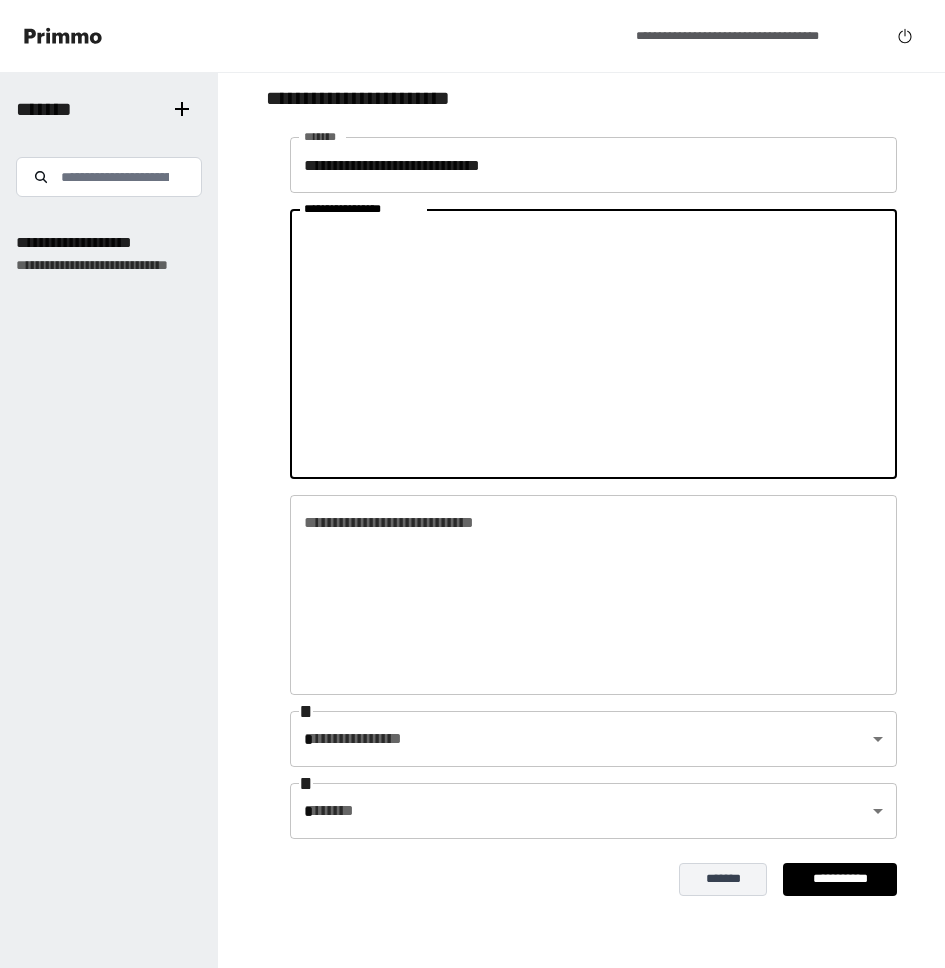 click on "**********" at bounding box center (593, 344) 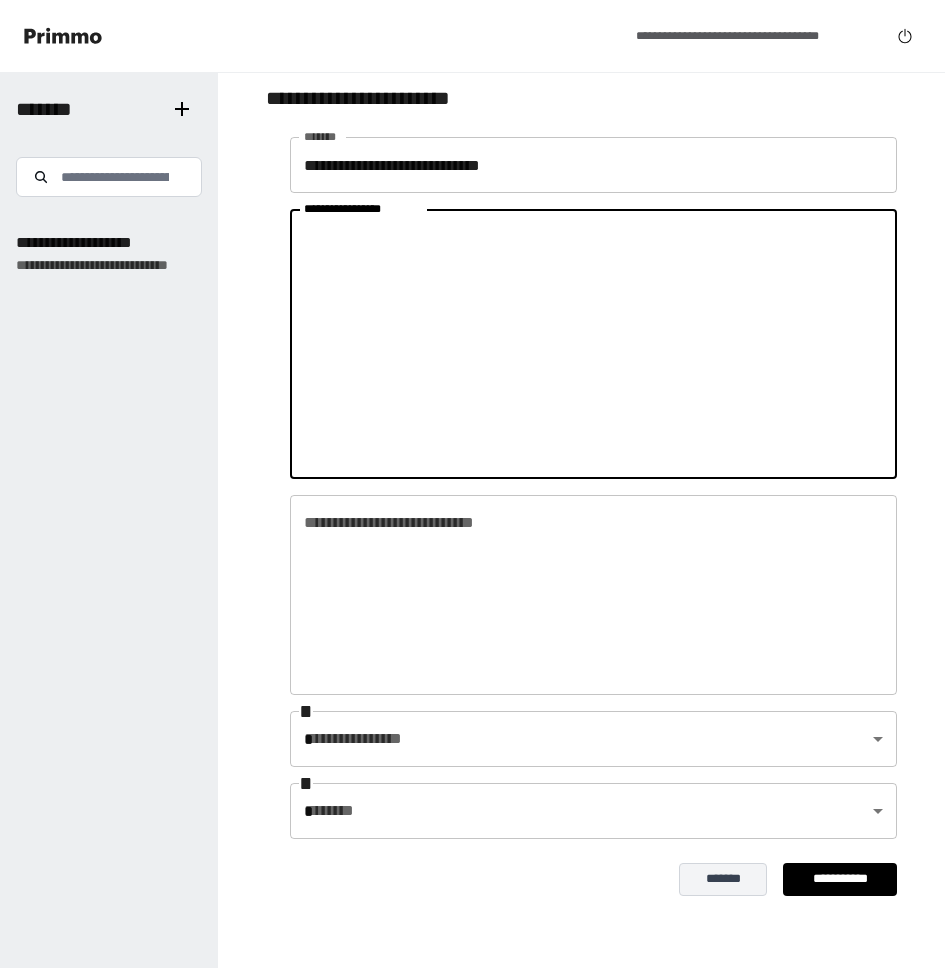click on "**********" at bounding box center [593, 344] 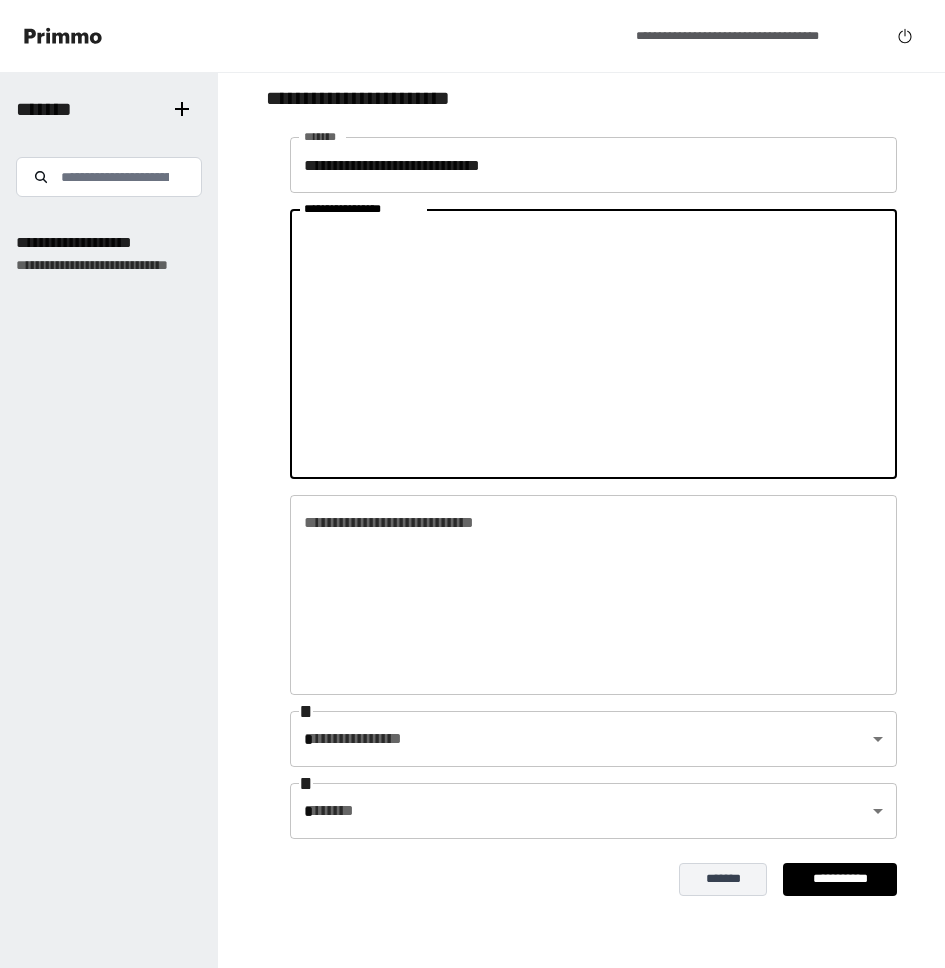 click on "**********" at bounding box center [593, 344] 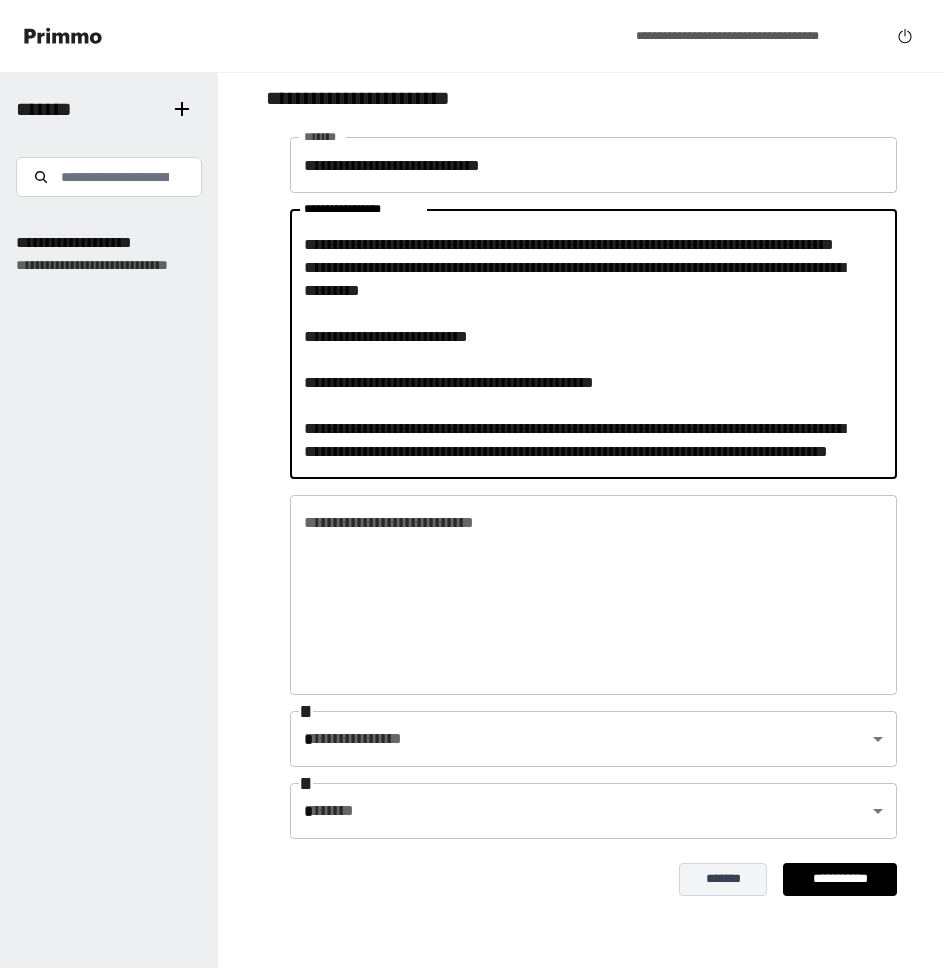 scroll, scrollTop: 19474, scrollLeft: 0, axis: vertical 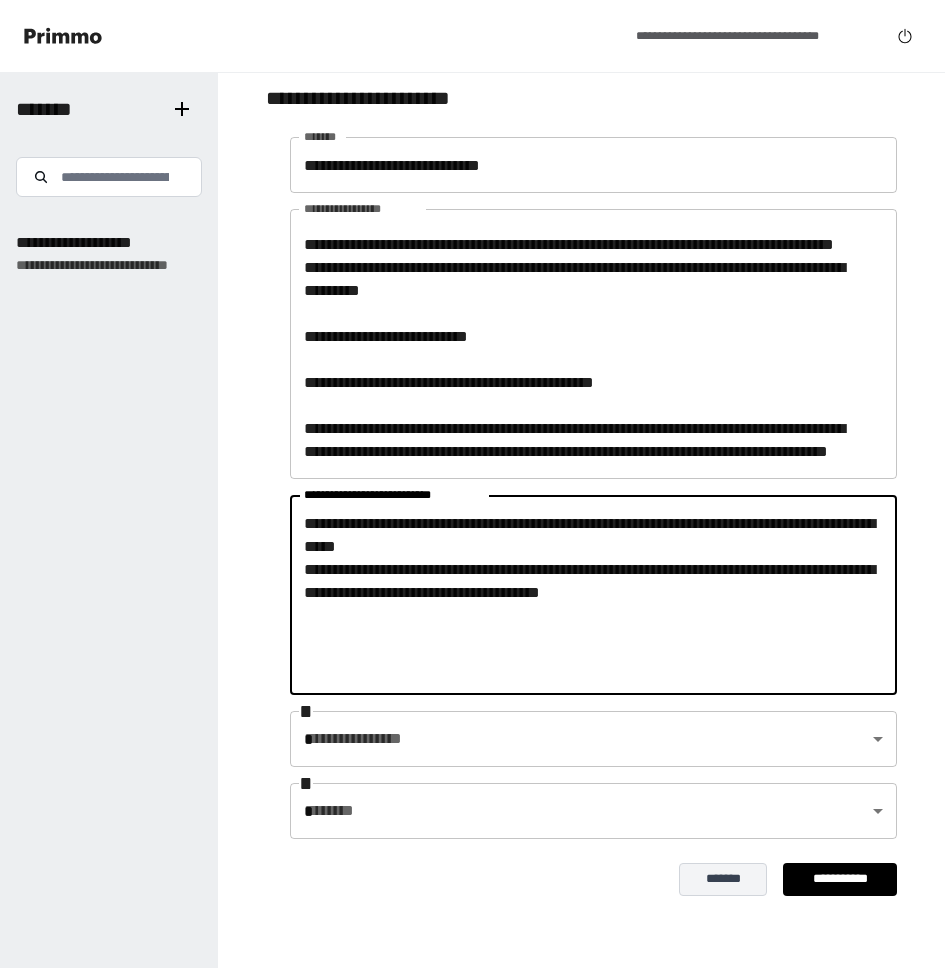click on "**********" at bounding box center (593, 595) 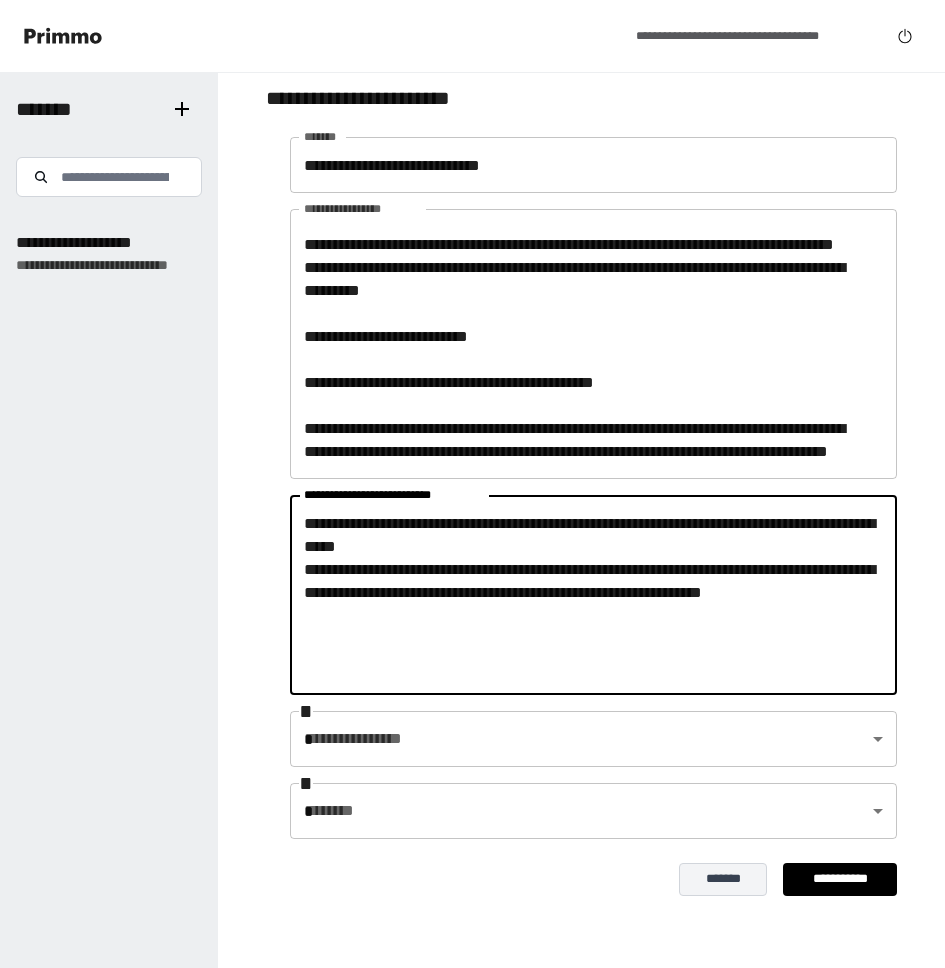 click on "**********" at bounding box center (593, 595) 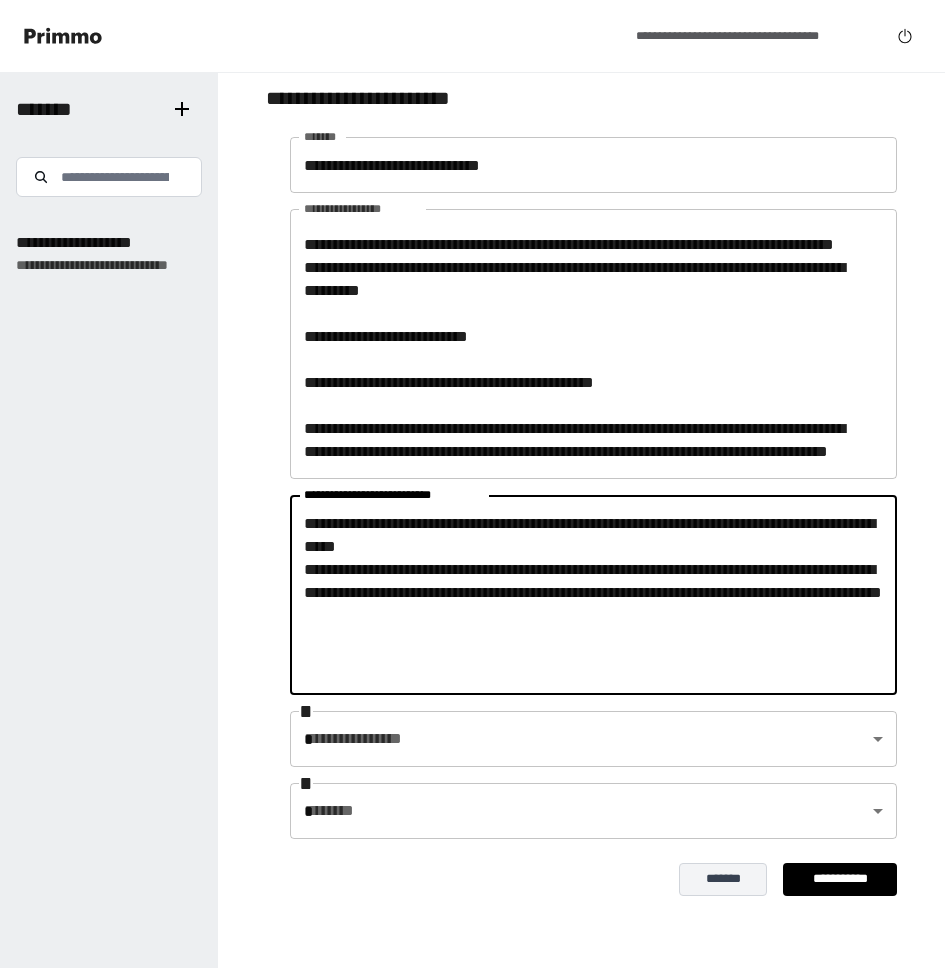 click on "**********" at bounding box center [593, 595] 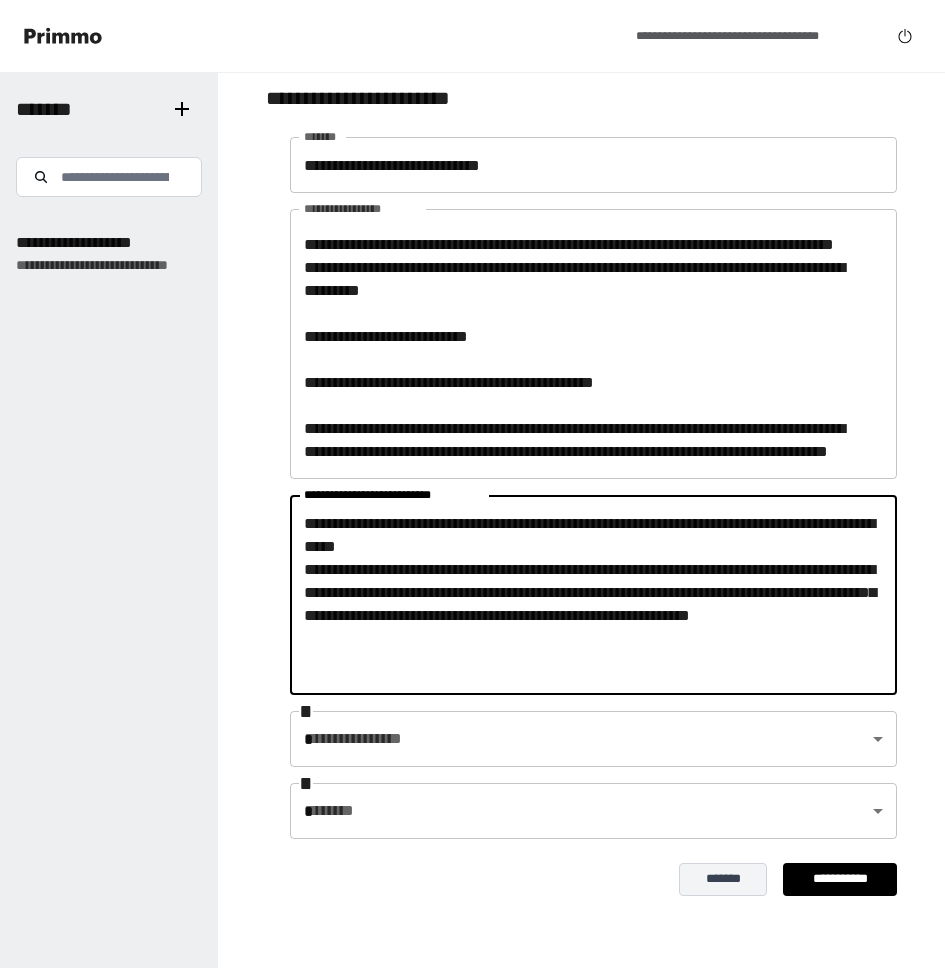 click on "**********" at bounding box center (593, 595) 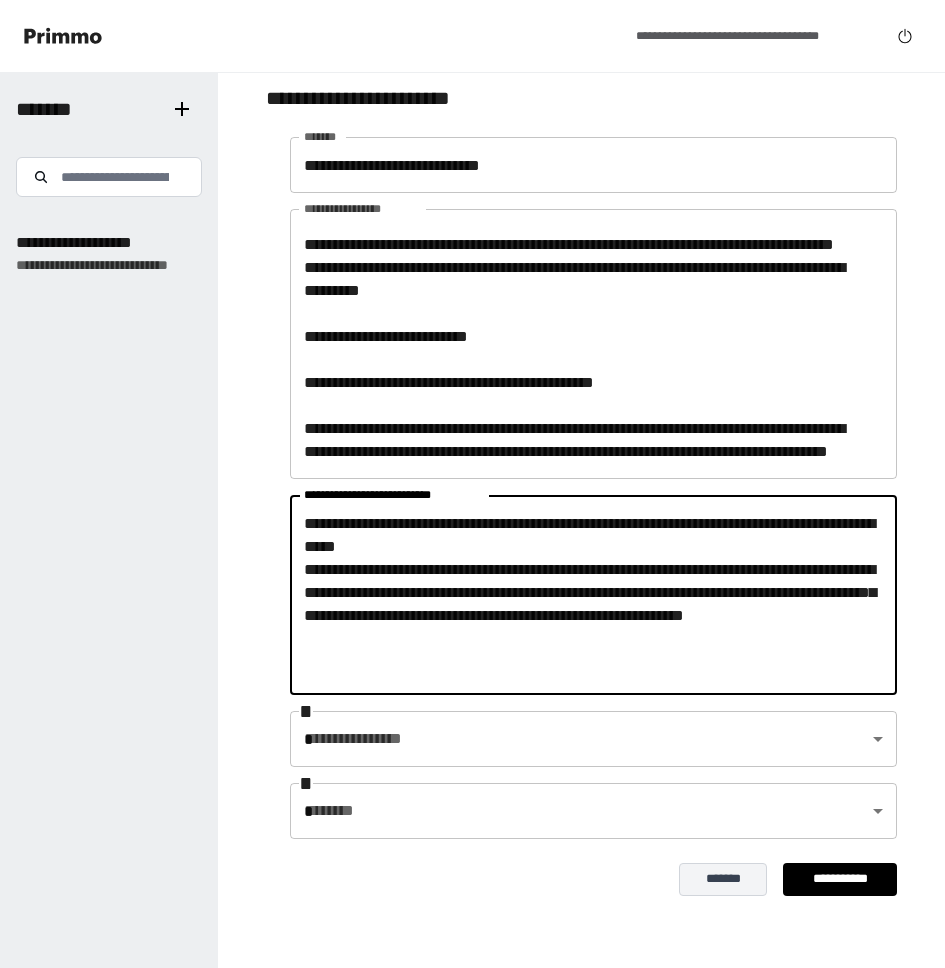 click on "**********" at bounding box center (593, 595) 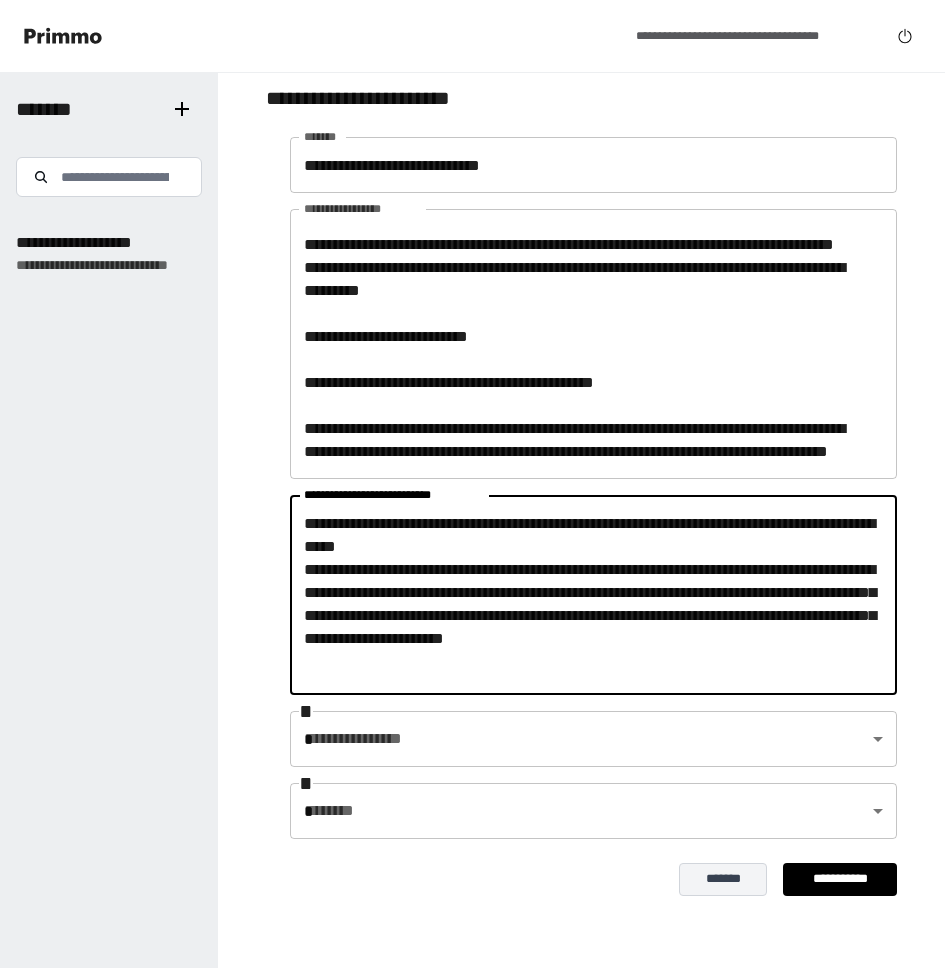 type on "**********" 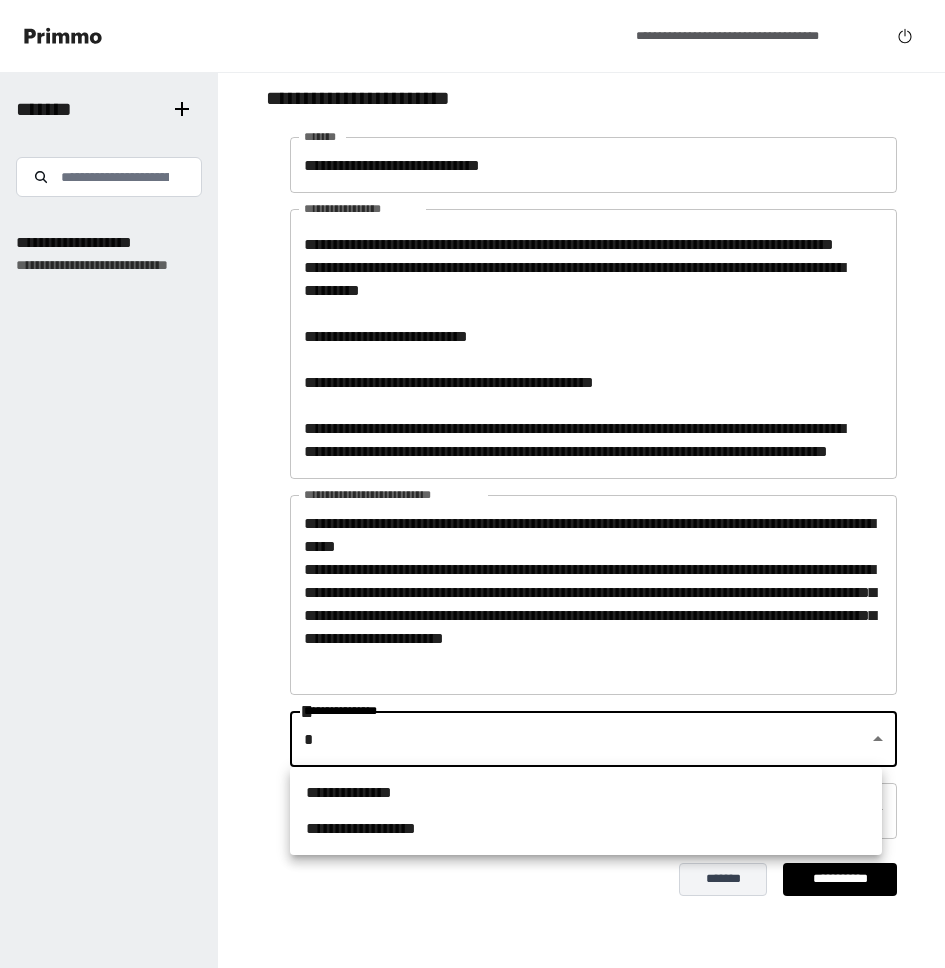 click on "**********" at bounding box center (586, 829) 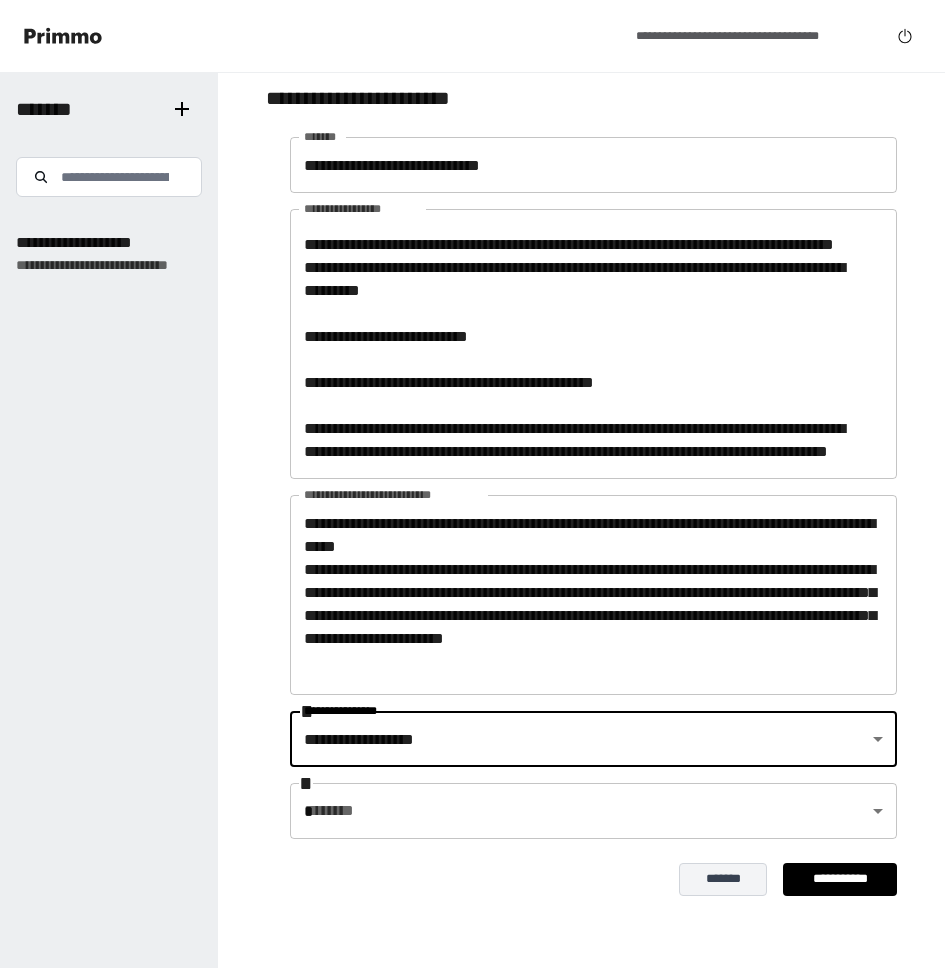 click on "**********" at bounding box center [472, 484] 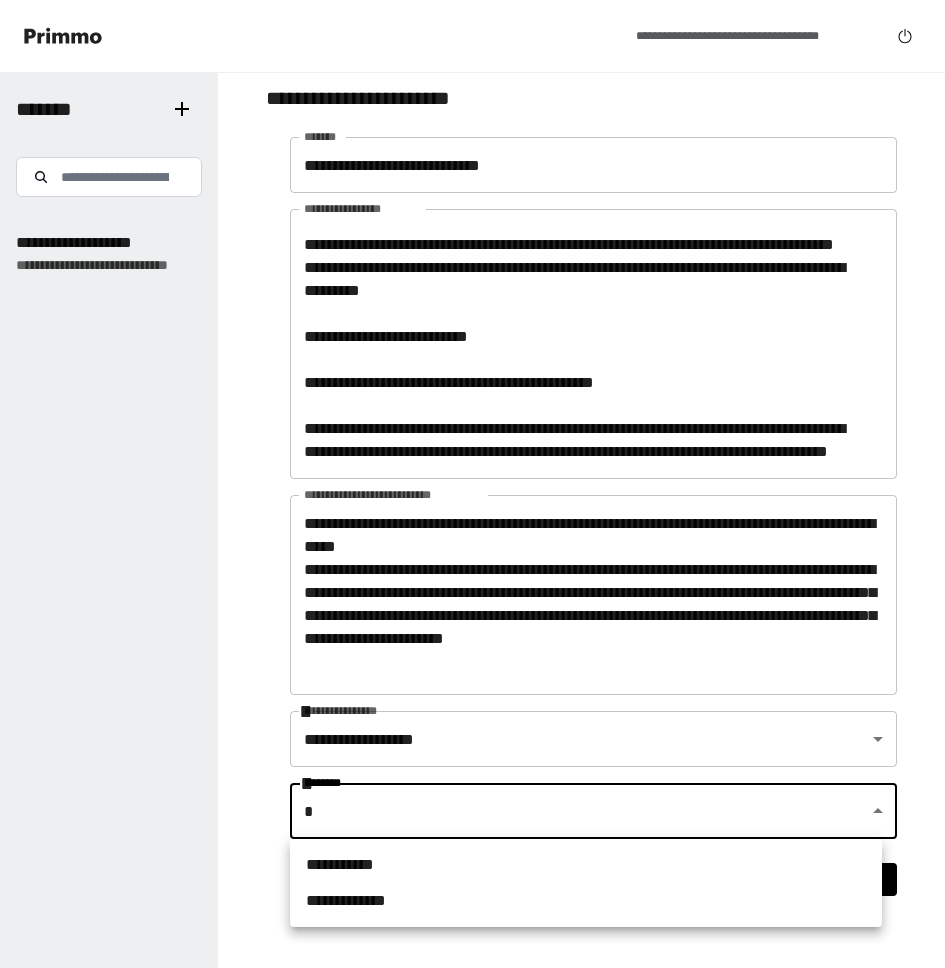 click on "**********" at bounding box center [586, 865] 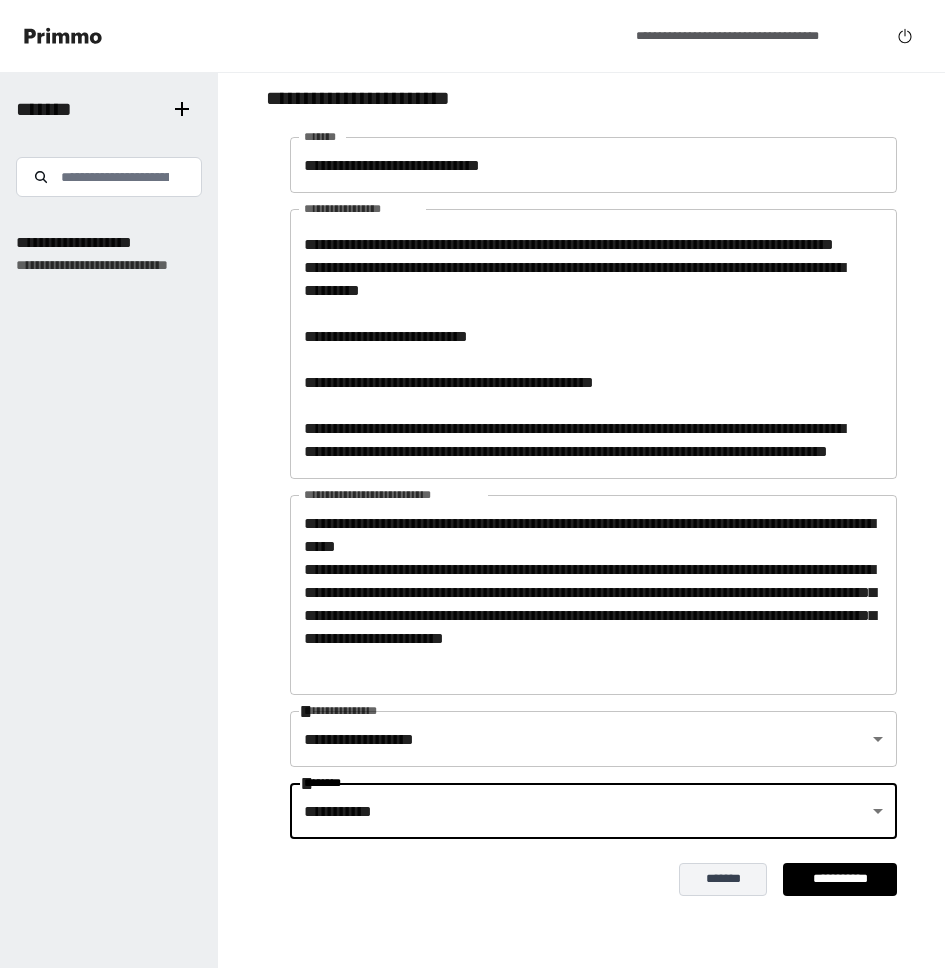 scroll, scrollTop: 0, scrollLeft: 0, axis: both 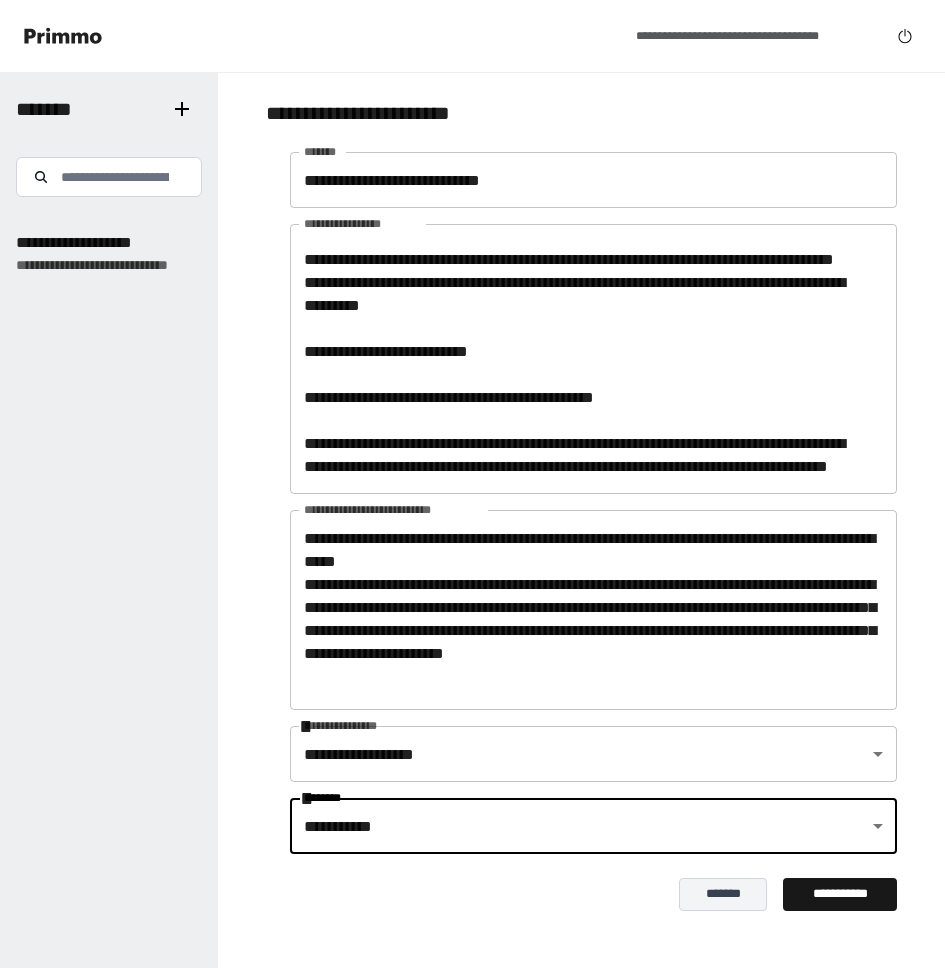 click on "**********" at bounding box center [840, 894] 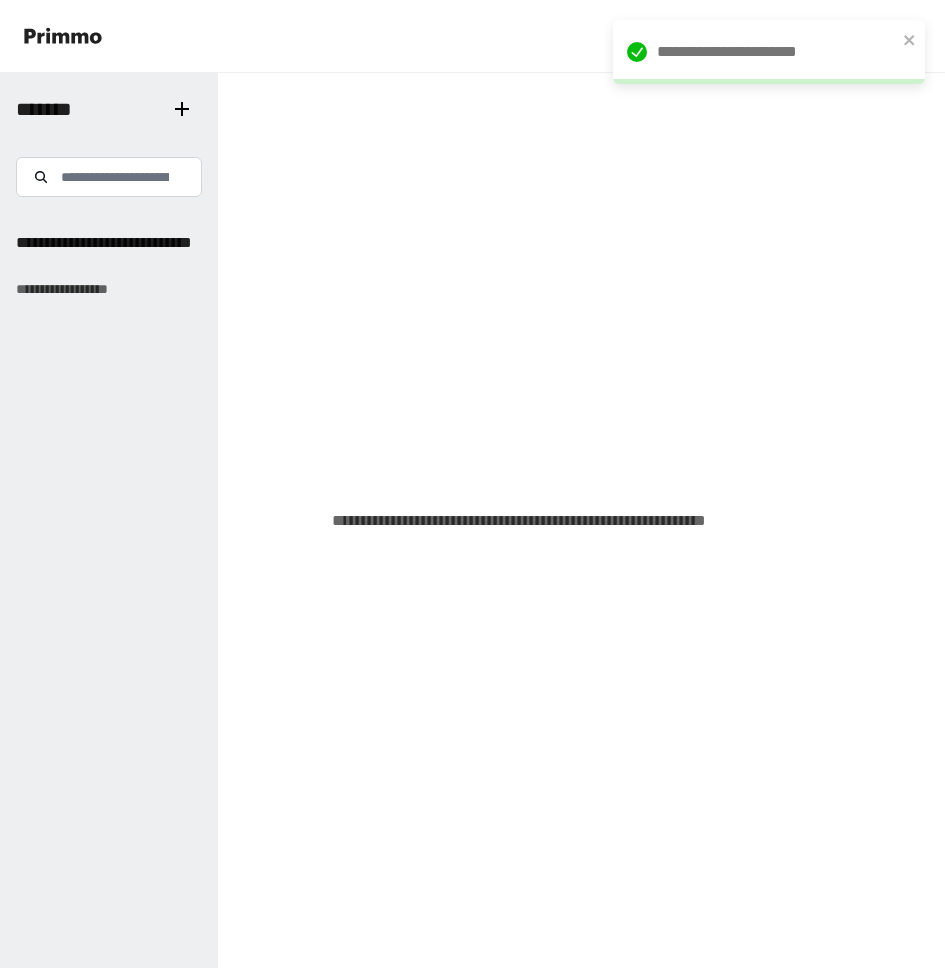 click on "**********" at bounding box center [762, 52] 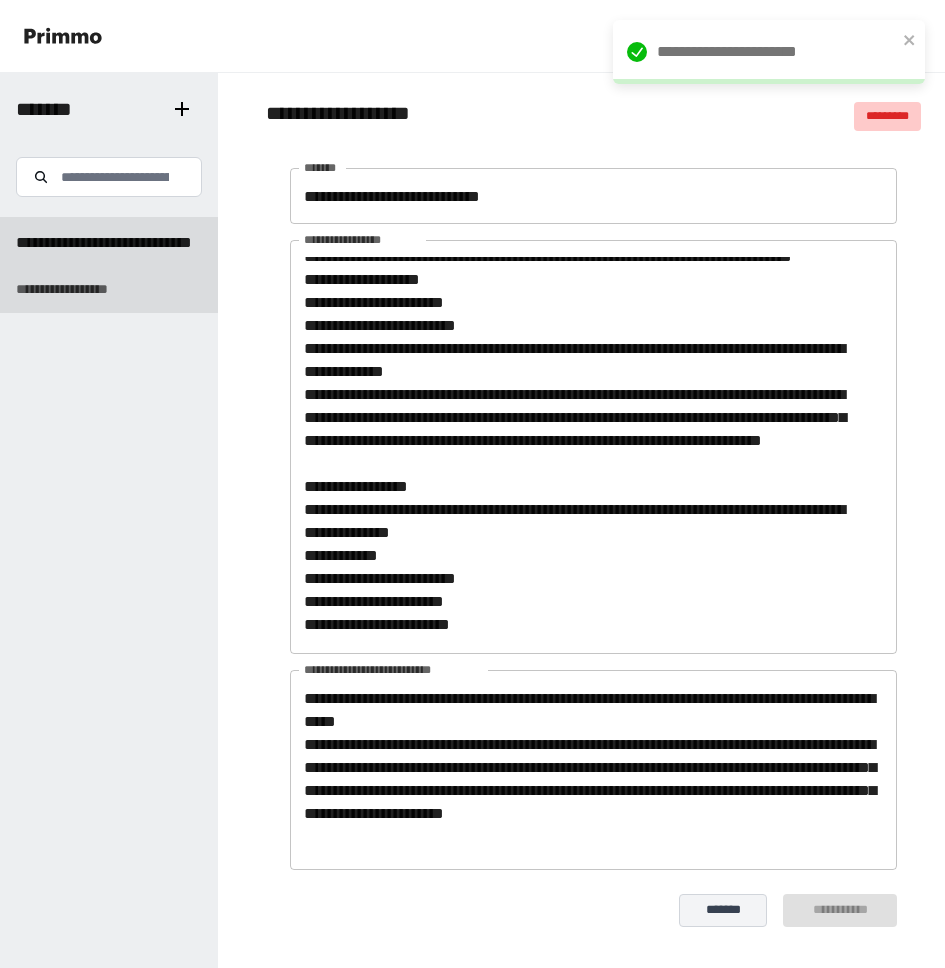 scroll, scrollTop: 1633, scrollLeft: 0, axis: vertical 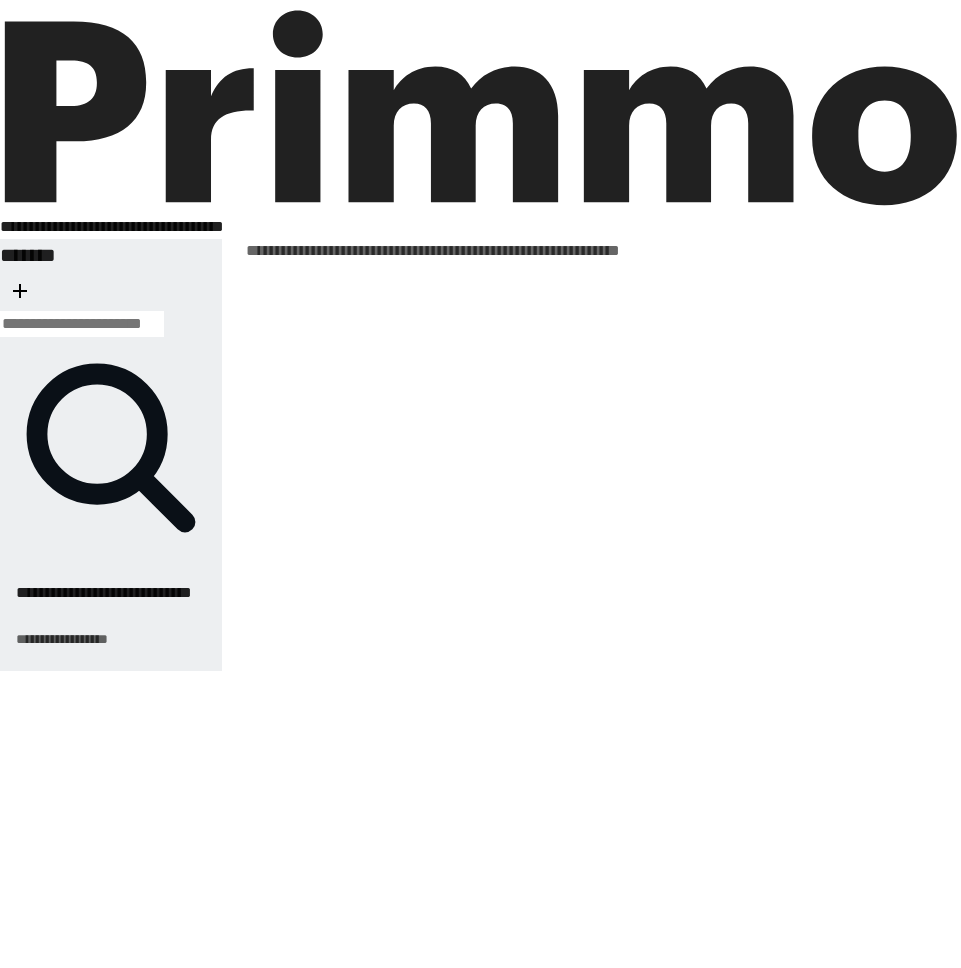 click on "**********" at bounding box center (111, 605) 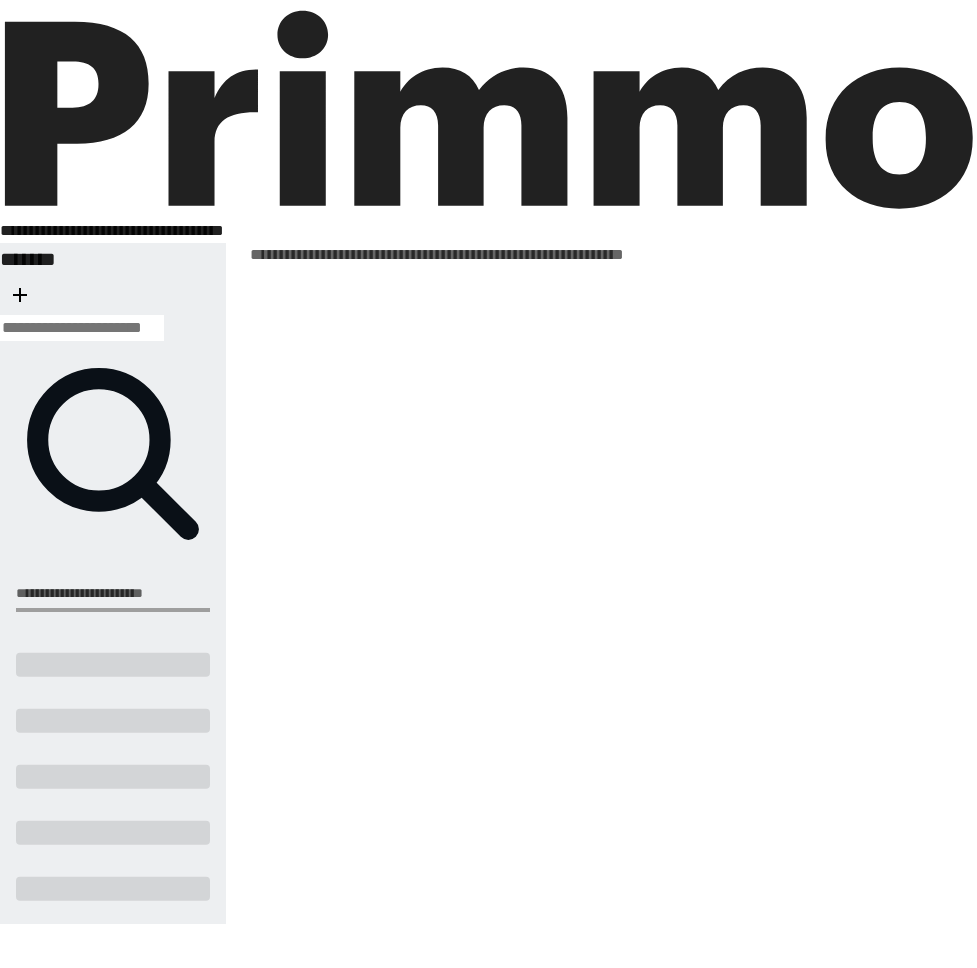 scroll, scrollTop: 0, scrollLeft: 0, axis: both 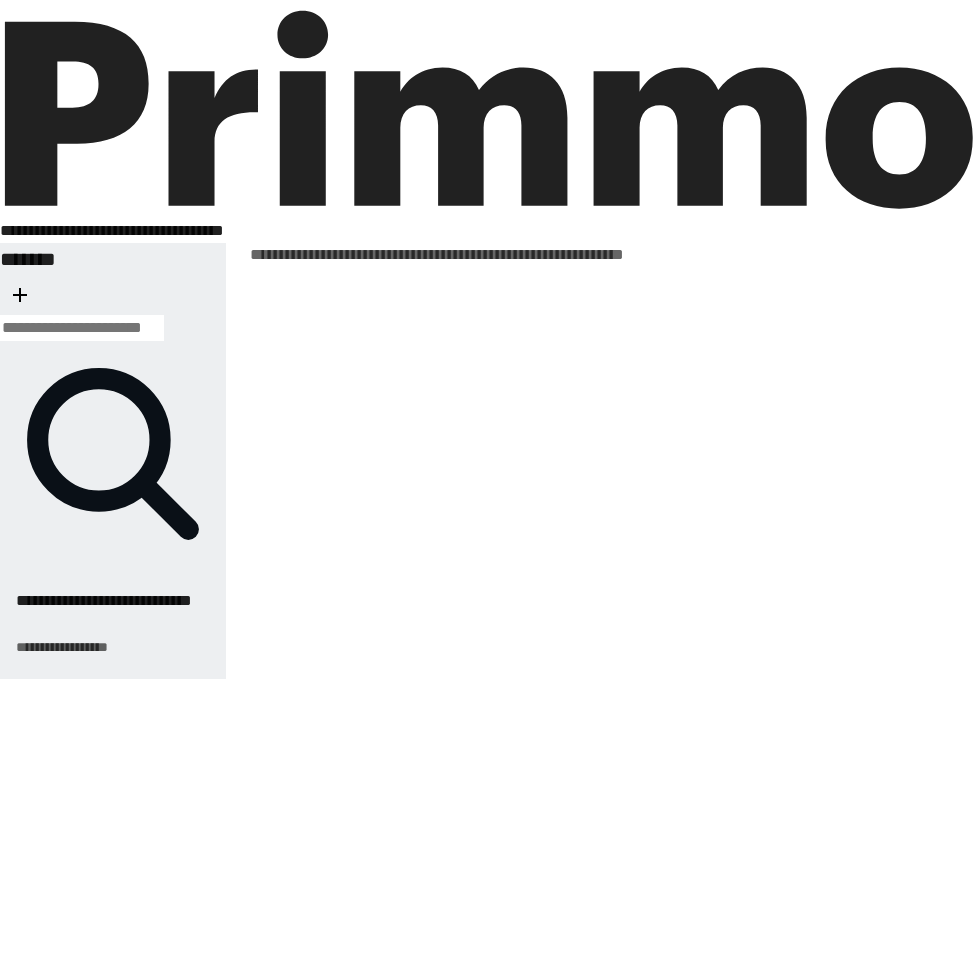 click on "**********" at bounding box center (113, 613) 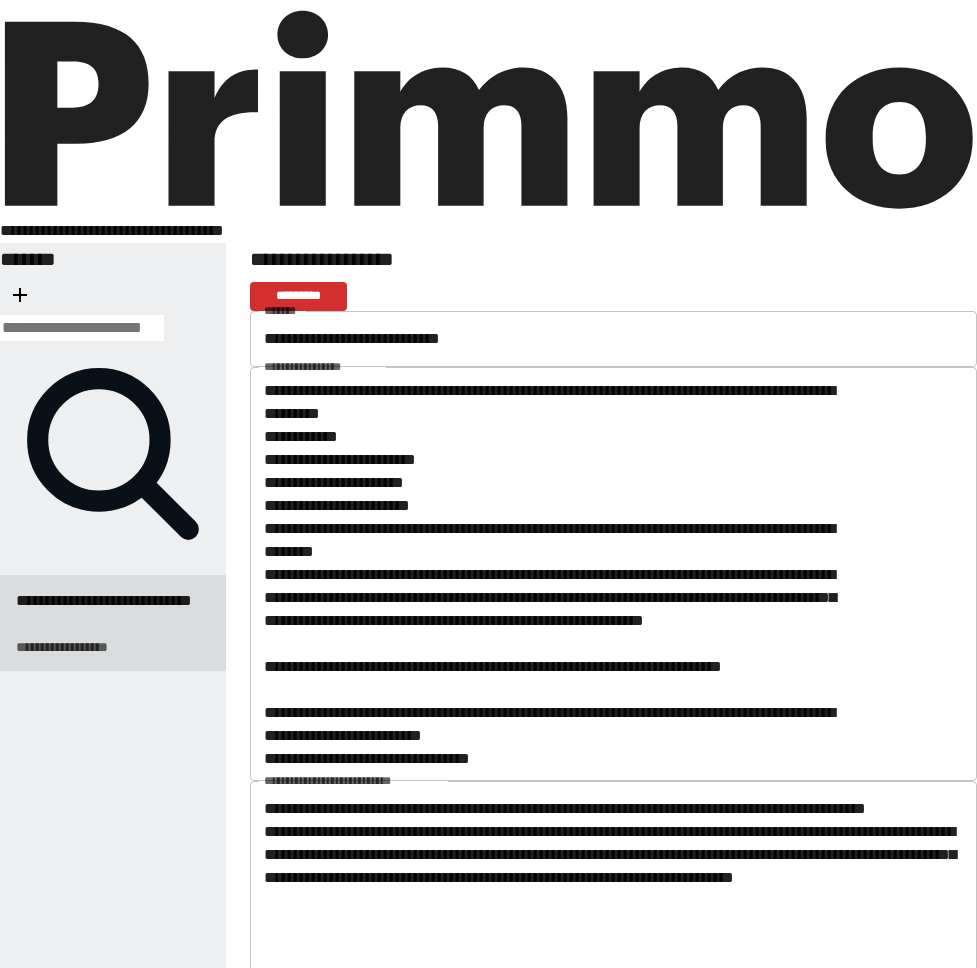 scroll, scrollTop: 2100, scrollLeft: 0, axis: vertical 